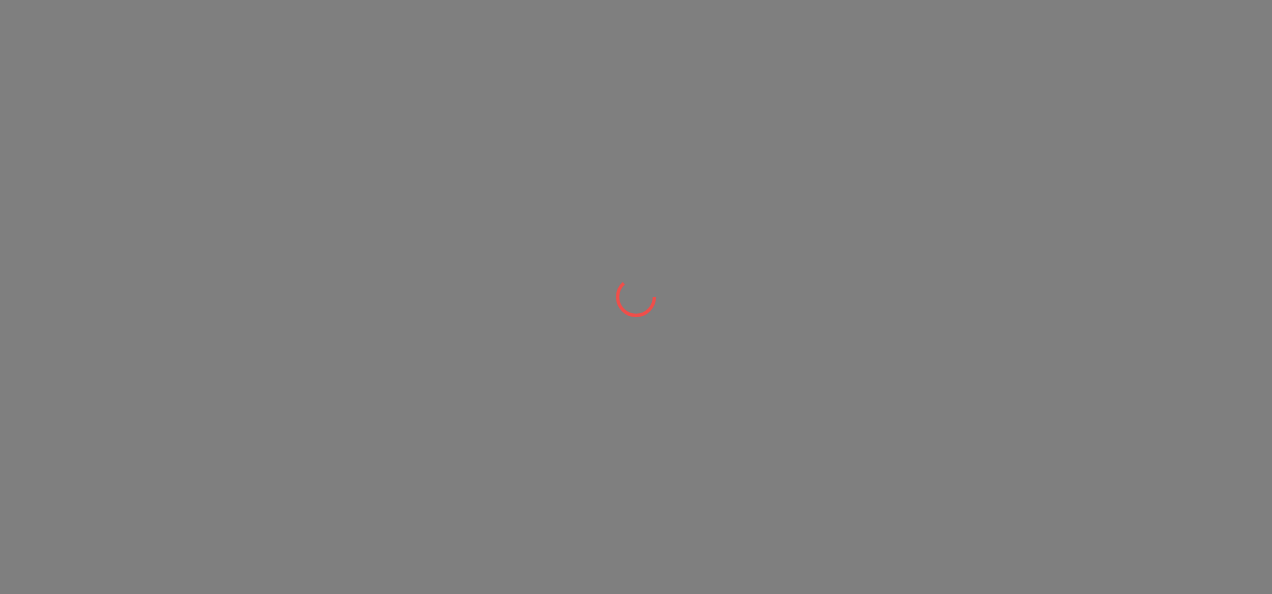 scroll, scrollTop: 0, scrollLeft: 0, axis: both 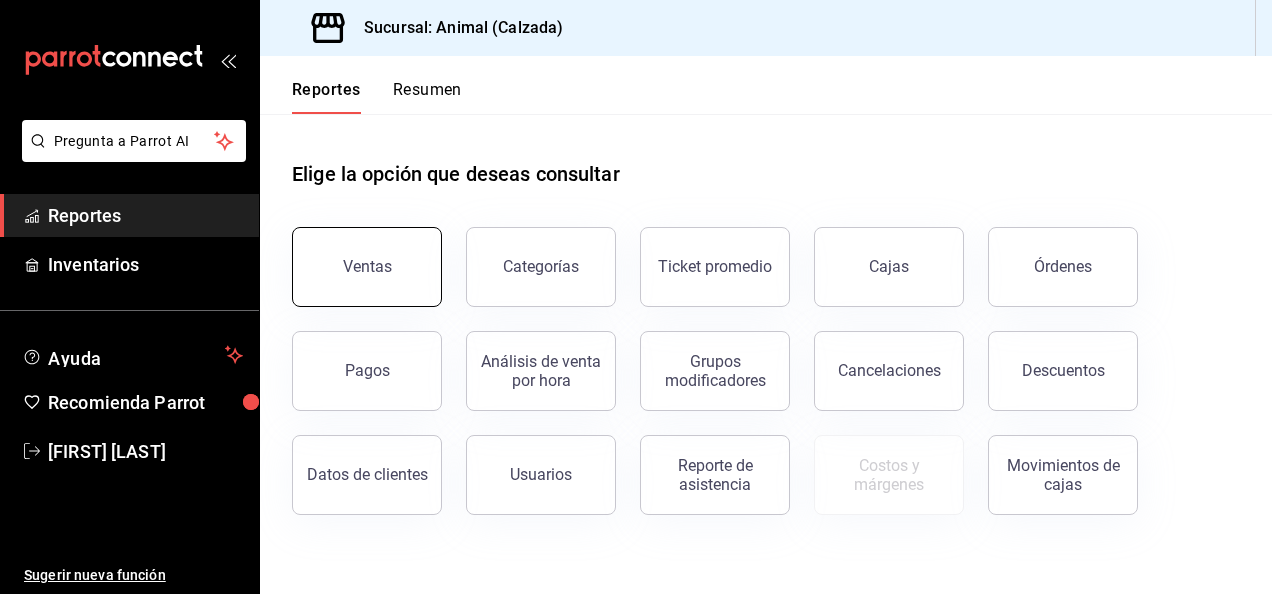 click on "Ventas" at bounding box center [367, 266] 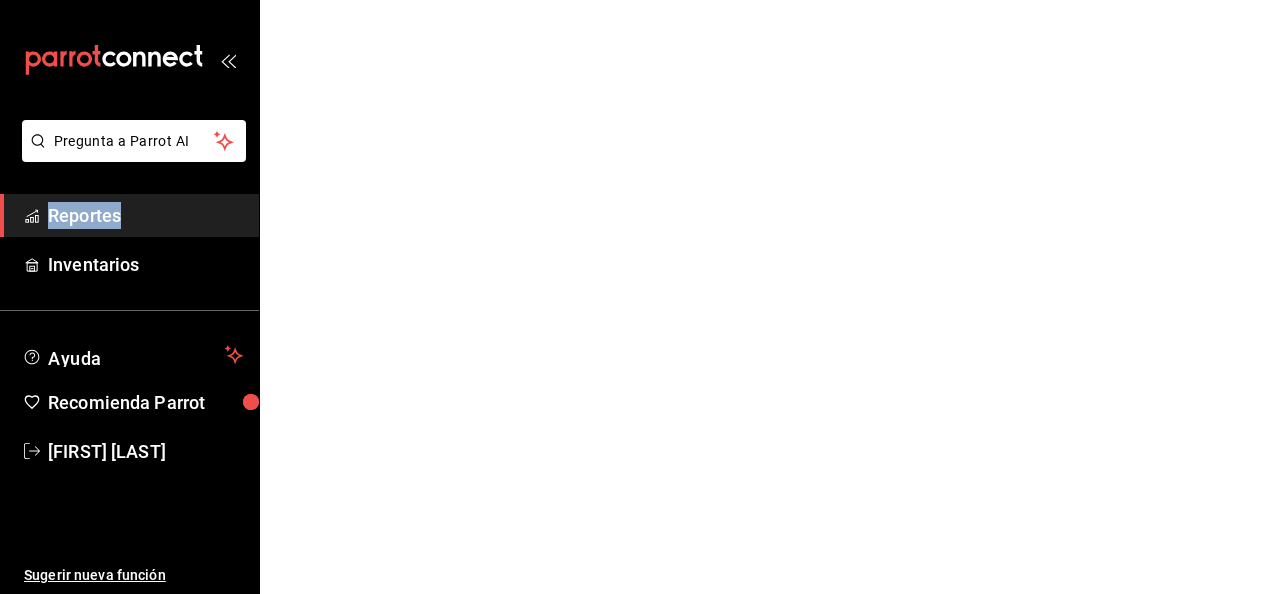 click on "Pregunta a Parrot AI Reportes   Inventarios   Ayuda Recomienda Parrot   Luis Estrada   Sugerir nueva función   Pregunta a Parrot AI Reportes   Inventarios   Ayuda Recomienda Parrot   Luis Estrada   Sugerir nueva función   GANA 1 MES GRATIS EN TU SUSCRIPCIÓN AQUÍ ¿Recuerdas cómo empezó tu restaurante?
Hoy puedes ayudar a un colega a tener el mismo cambio que tú viviste.
Recomienda Parrot directamente desde tu Portal Administrador.
Es fácil y rápido.
🎁 Por cada restaurante que se una, ganas 1 mes gratis. Ver video tutorial Ir a video Visitar centro de ayuda (81) 2046 6363 soporte@parrotsoftware.io Visitar centro de ayuda (81) 2046 6363 soporte@parrotsoftware.io" at bounding box center [636, 0] 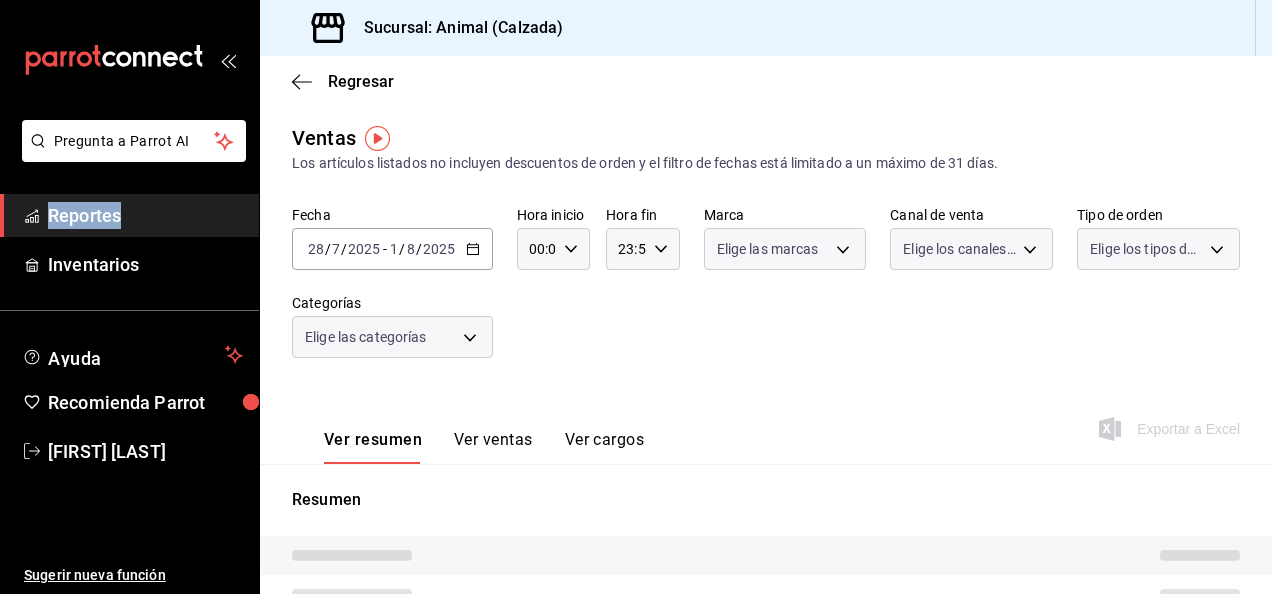 type on "05:00" 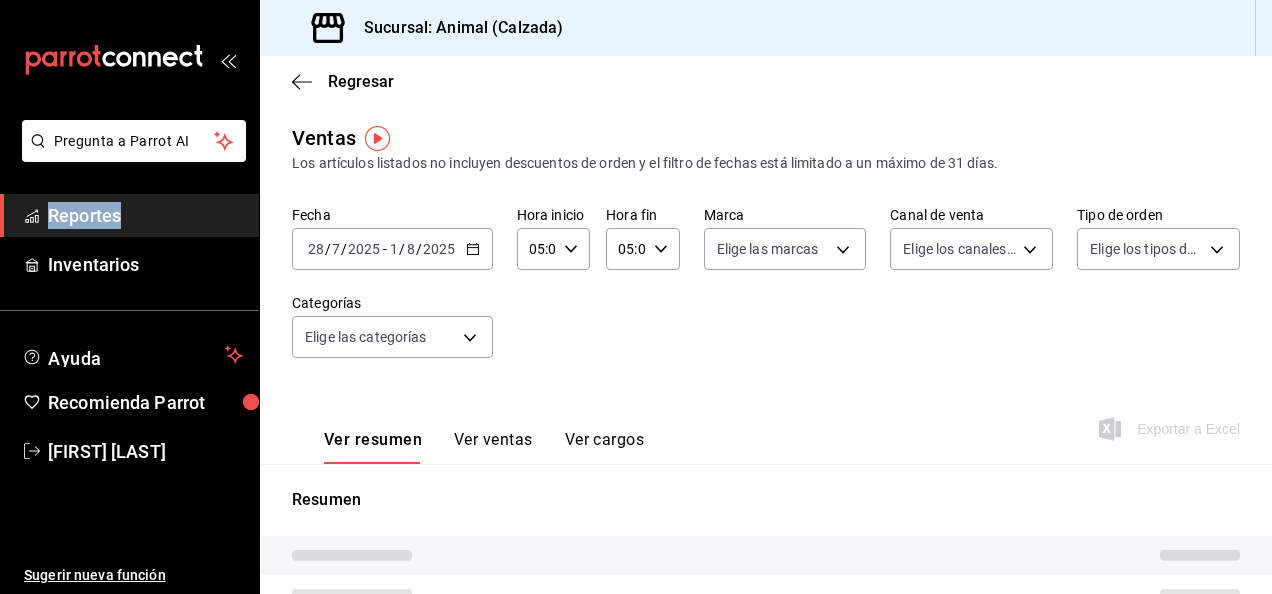 type on "PARROT,UBER_EATS,RAPPI,DIDI_FOOD,ONLINE" 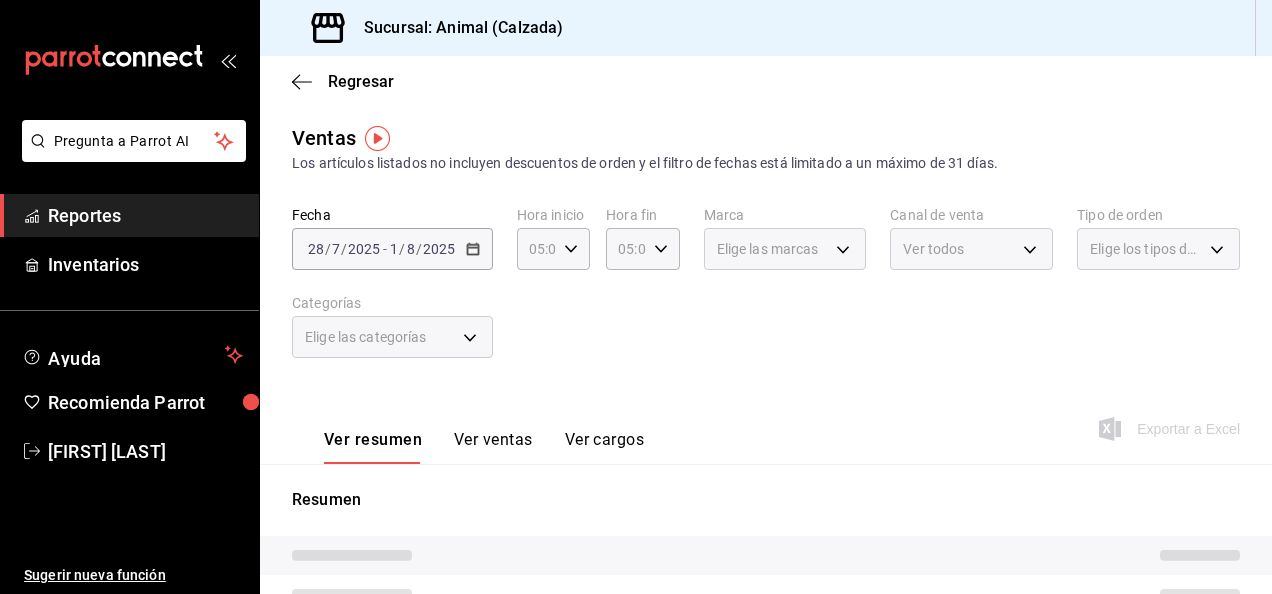 drag, startPoint x: 355, startPoint y: 264, endPoint x: 471, endPoint y: 258, distance: 116.15507 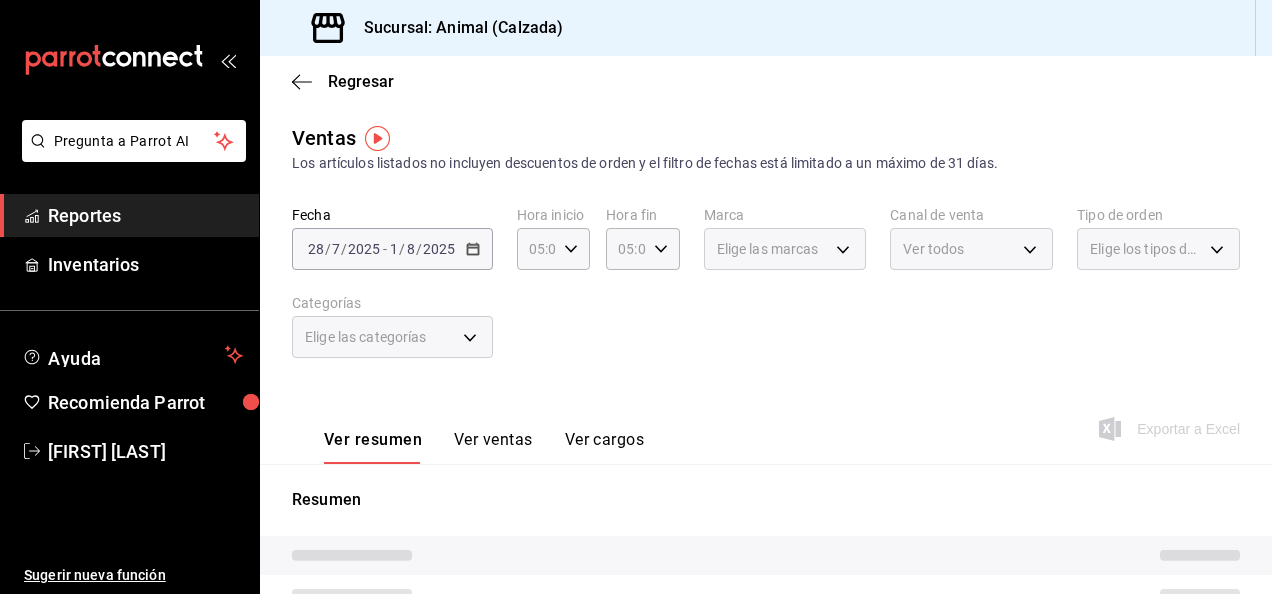 click on "2025-07-28 28 / 7 / 2025 - 2025-08-01 1 / 8 / 2025" at bounding box center [392, 249] 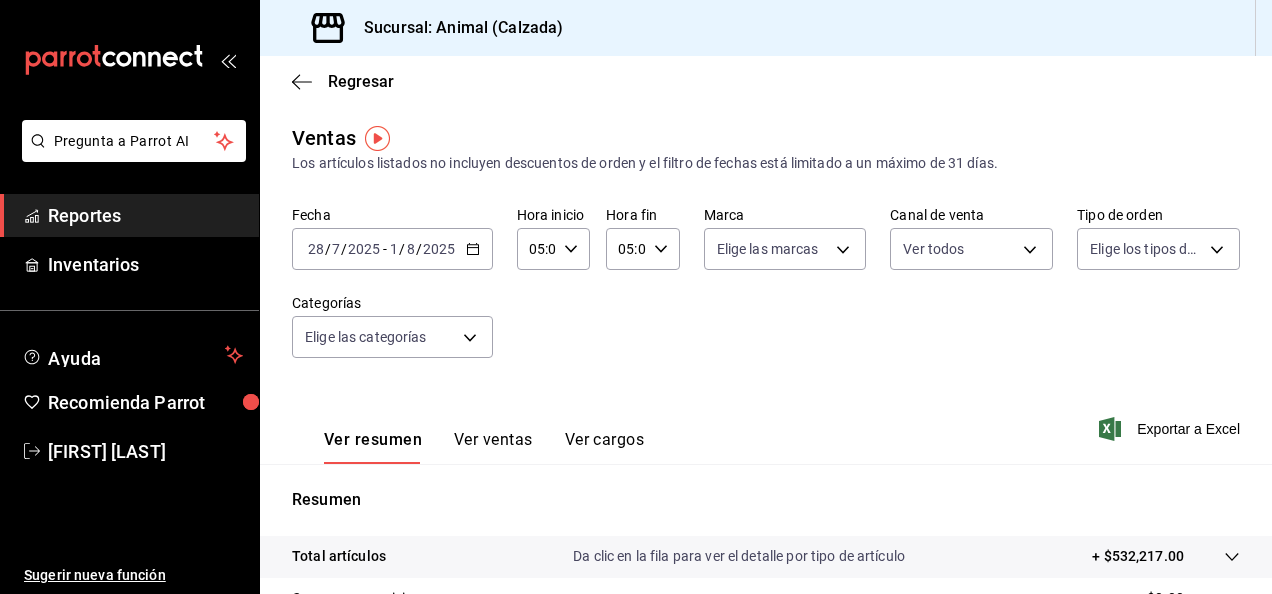 click 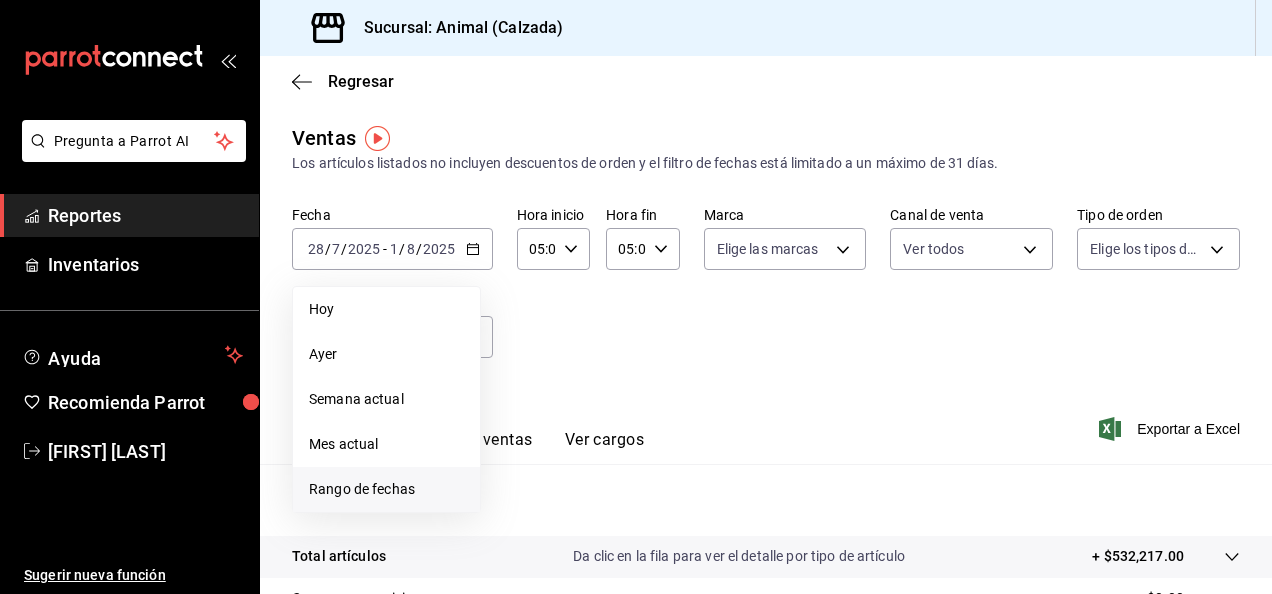 click on "Rango de fechas" at bounding box center [386, 489] 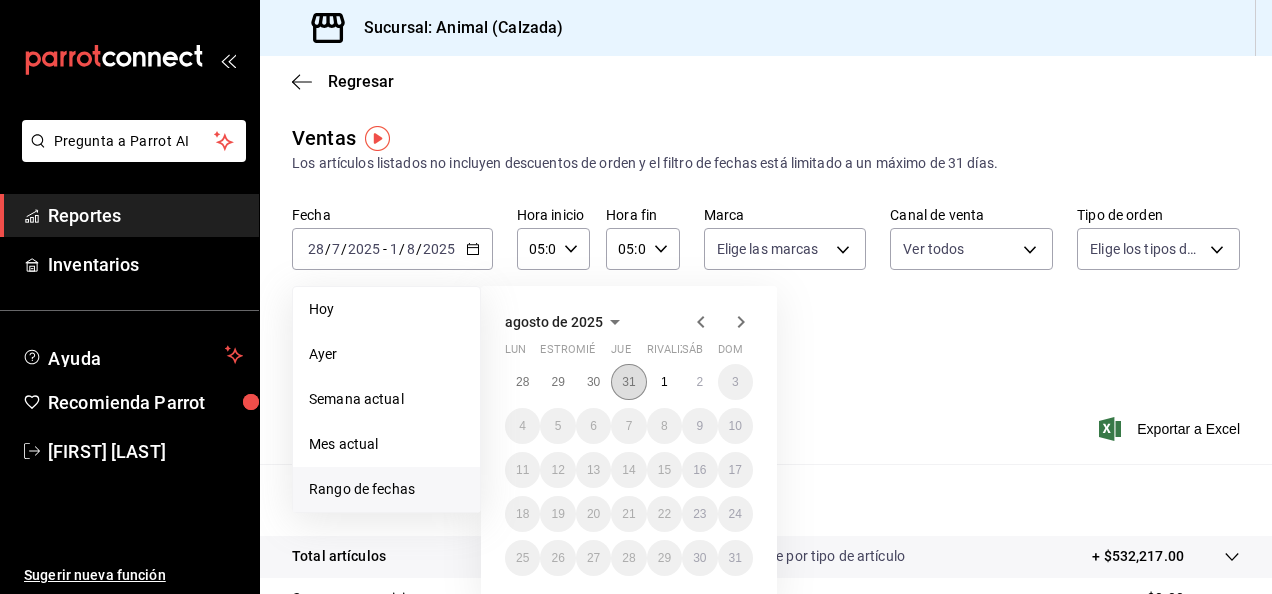 click on "31" at bounding box center [628, 382] 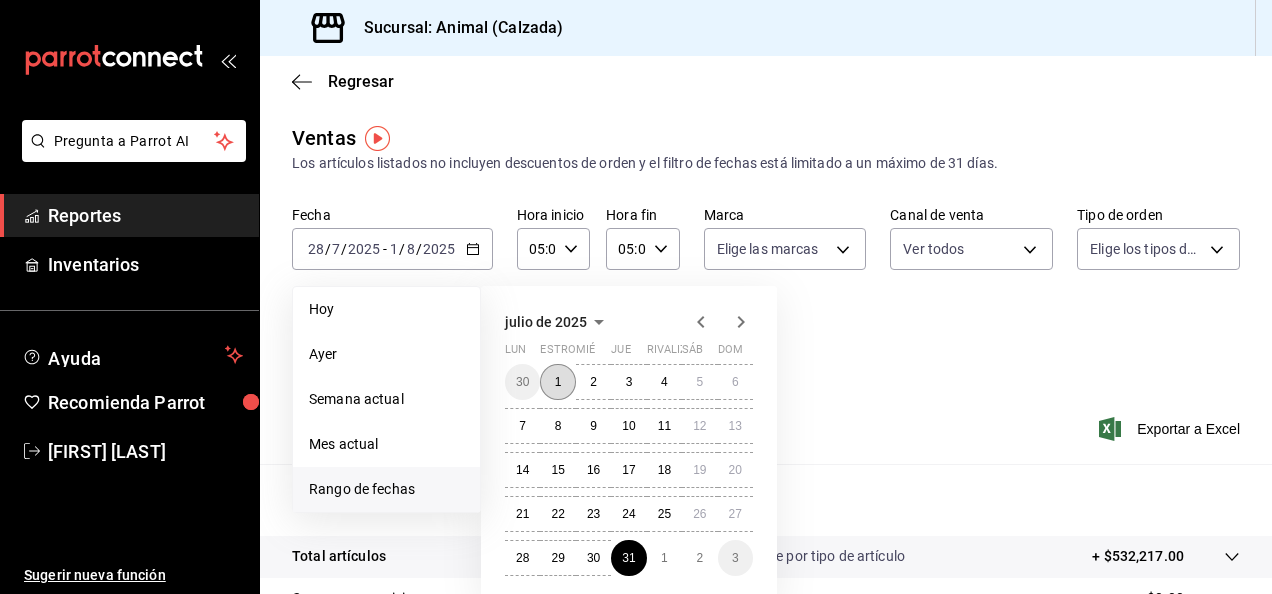 click on "1" at bounding box center [557, 382] 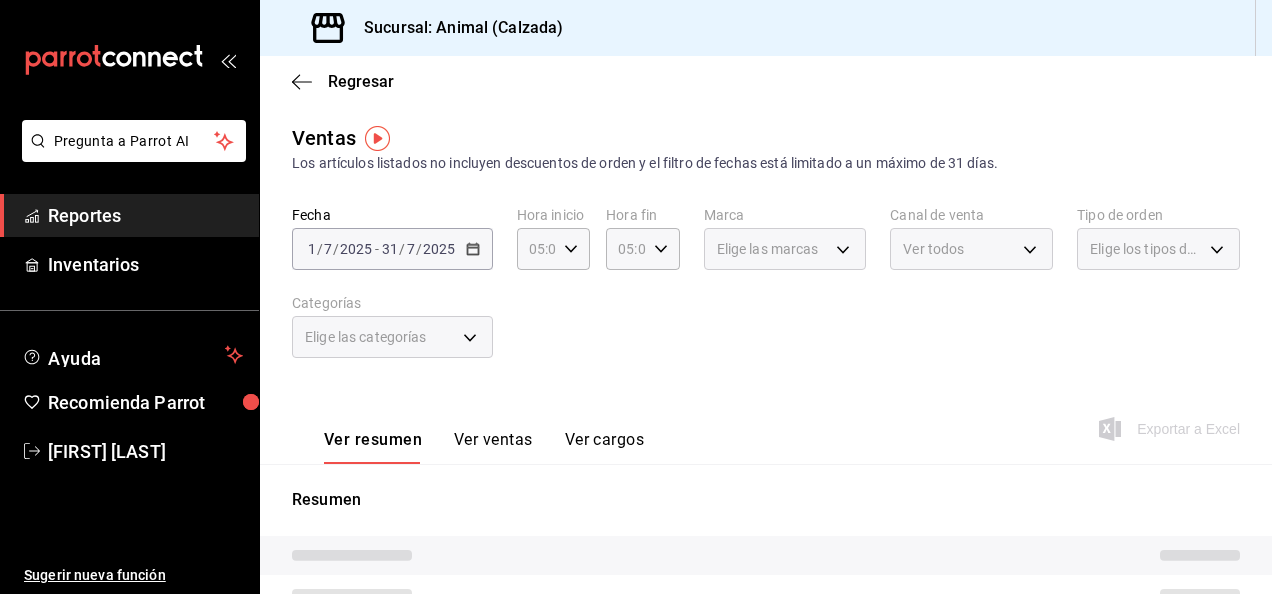 click on "2025-07-01 1 / 7 / 2025 - 2025-07-31 31 / 7 / 2025" at bounding box center [392, 249] 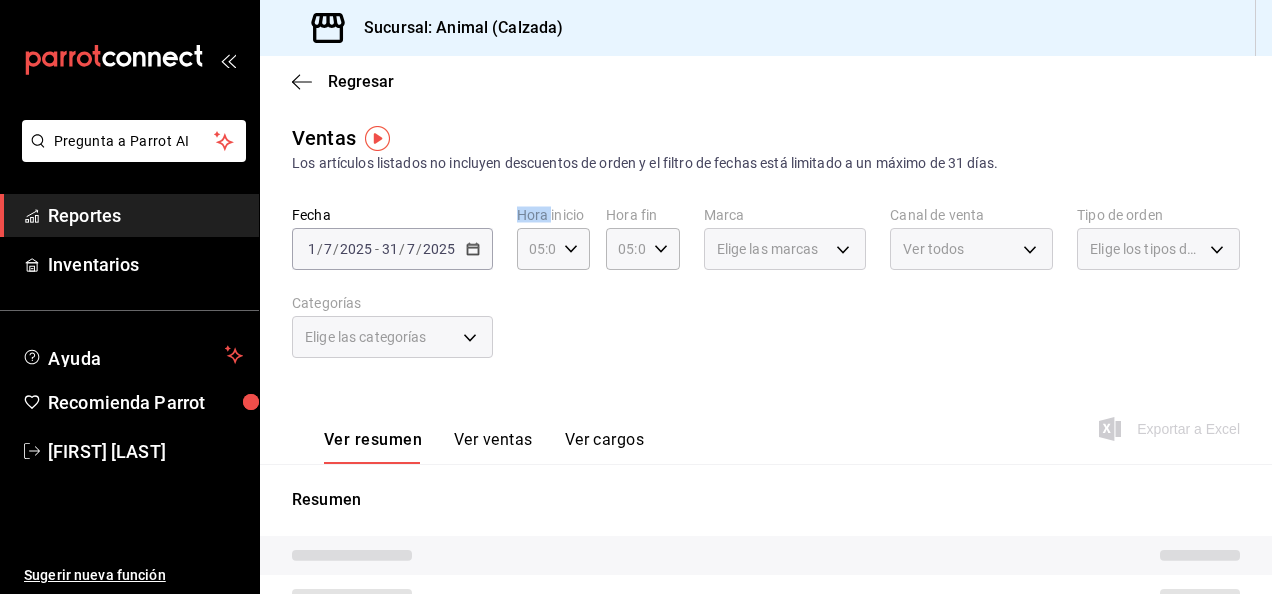 click on "2025-07-01 1 / 7 / 2025 - 2025-07-31 31 / 7 / 2025" at bounding box center (392, 249) 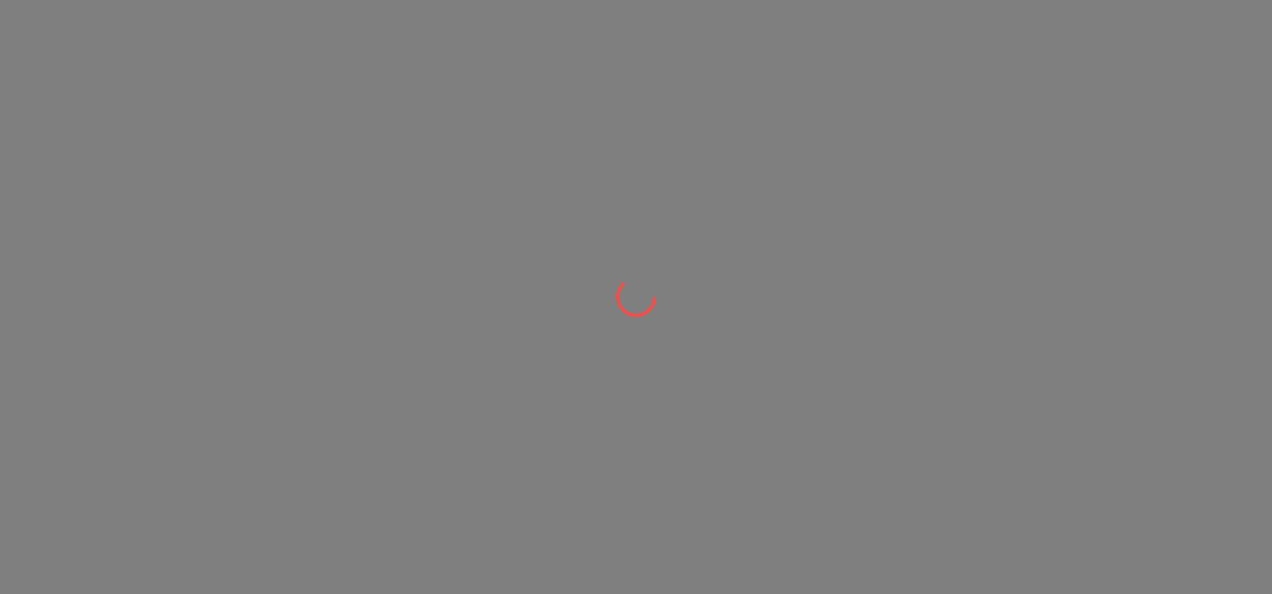 scroll, scrollTop: 0, scrollLeft: 0, axis: both 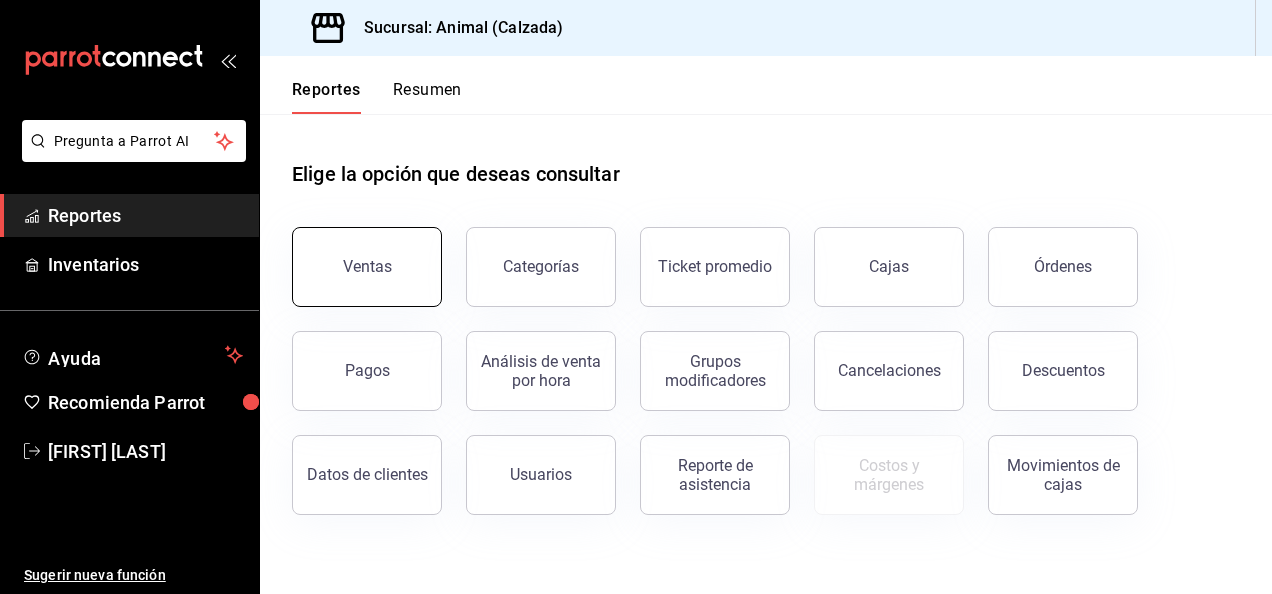 click on "Ventas" at bounding box center (367, 267) 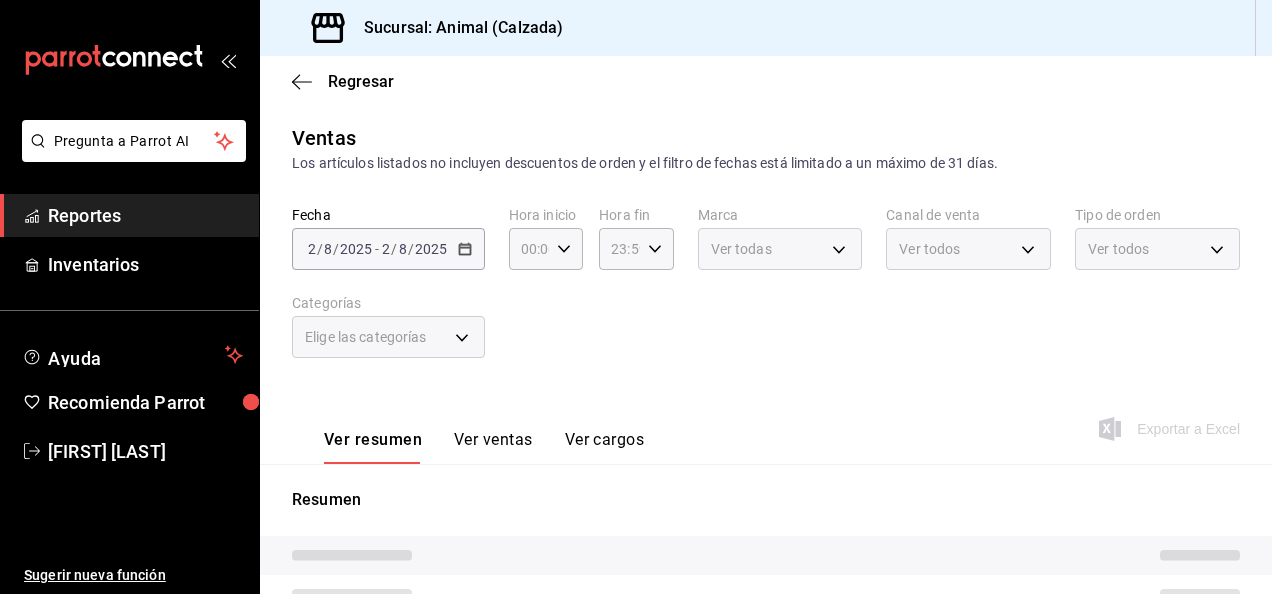 type on "05:00" 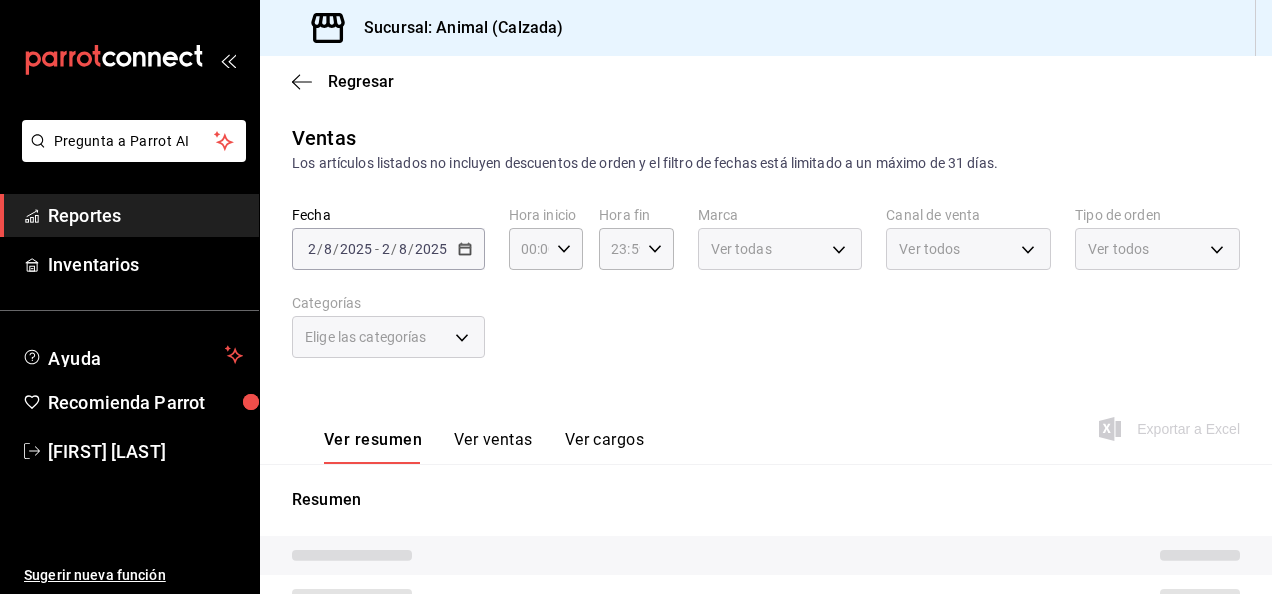 type on "05:00" 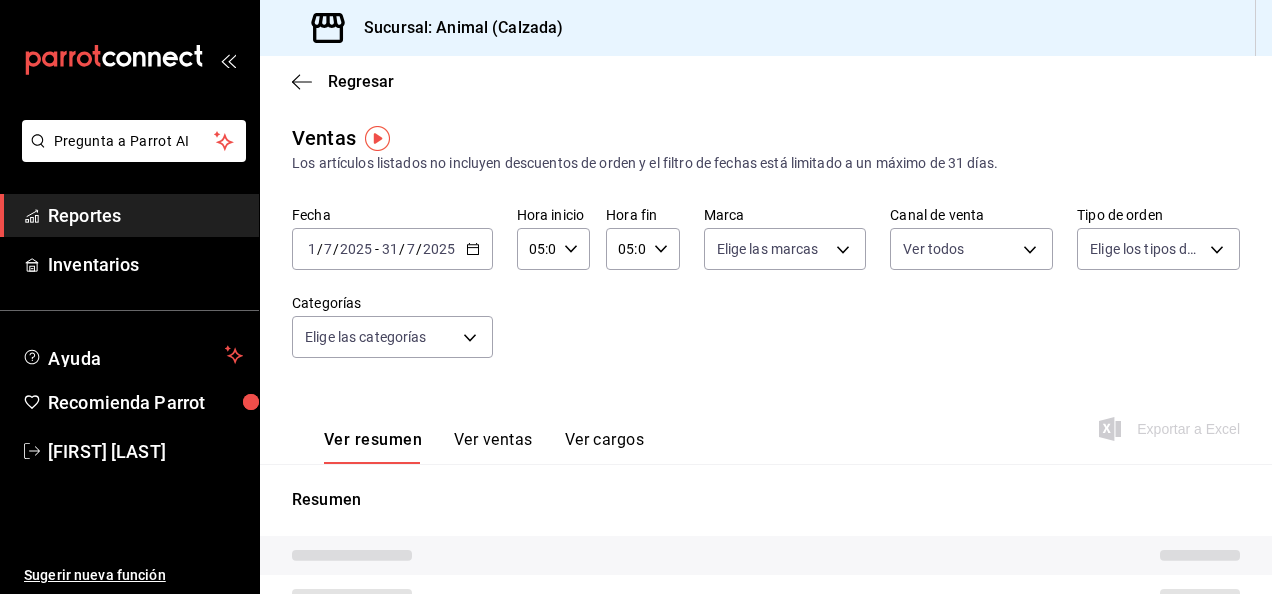 type on "PARROT,UBER_EATS,RAPPI,DIDI_FOOD,ONLINE" 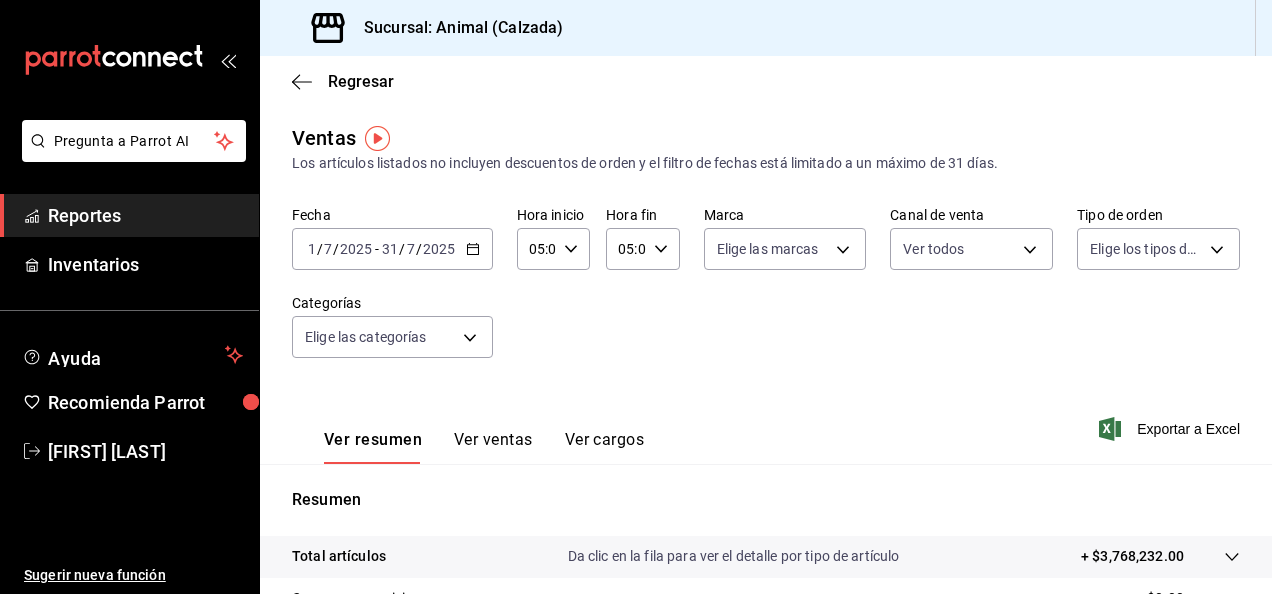 click 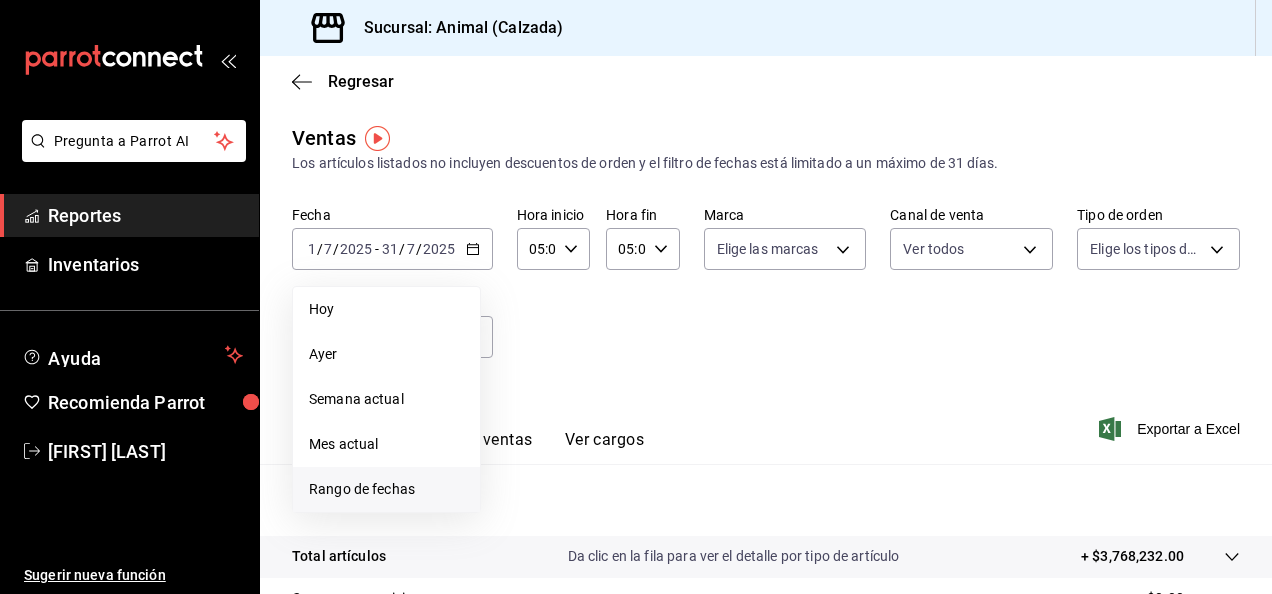 click on "Rango de fechas" at bounding box center [386, 489] 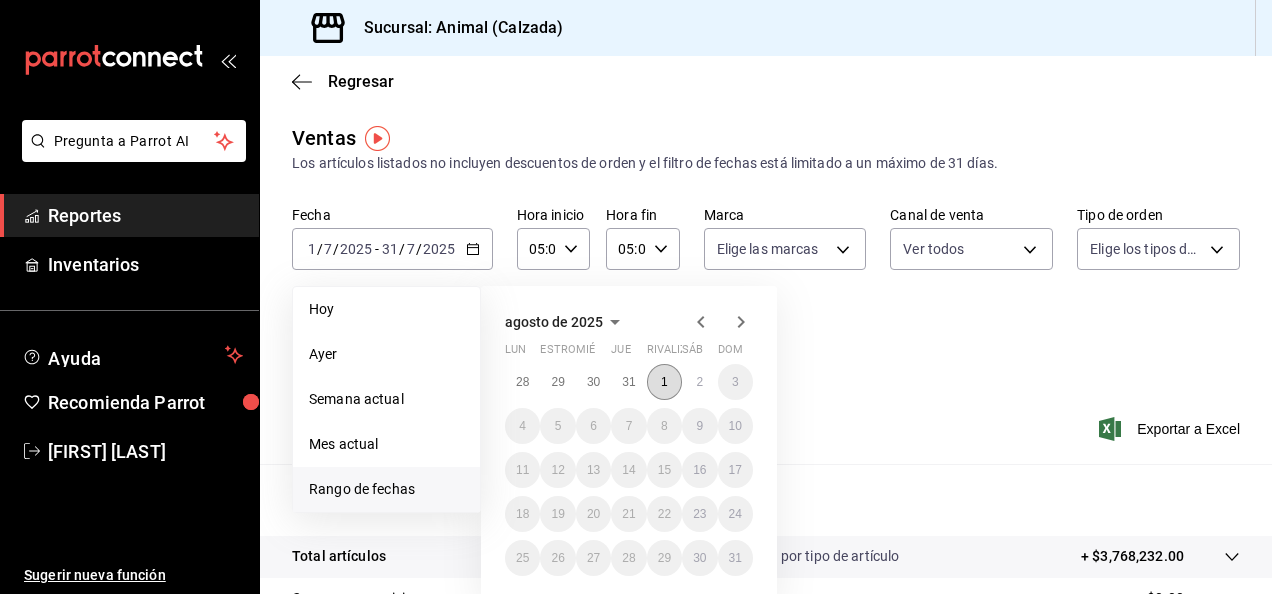 click on "1" at bounding box center [664, 382] 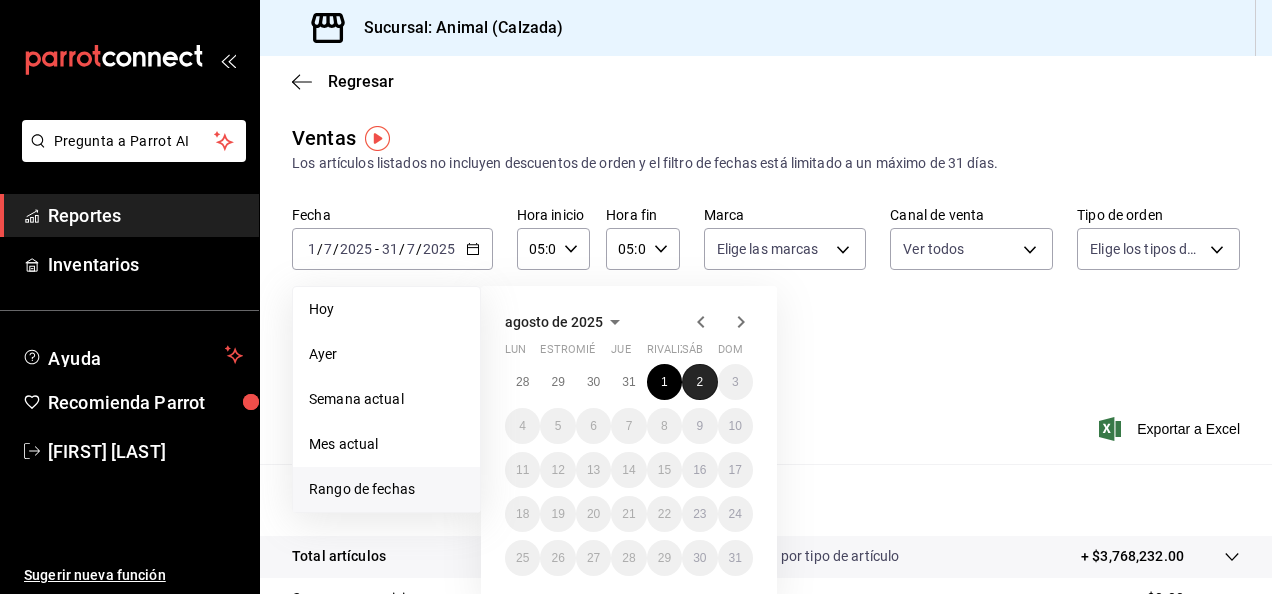click on "2" at bounding box center (699, 382) 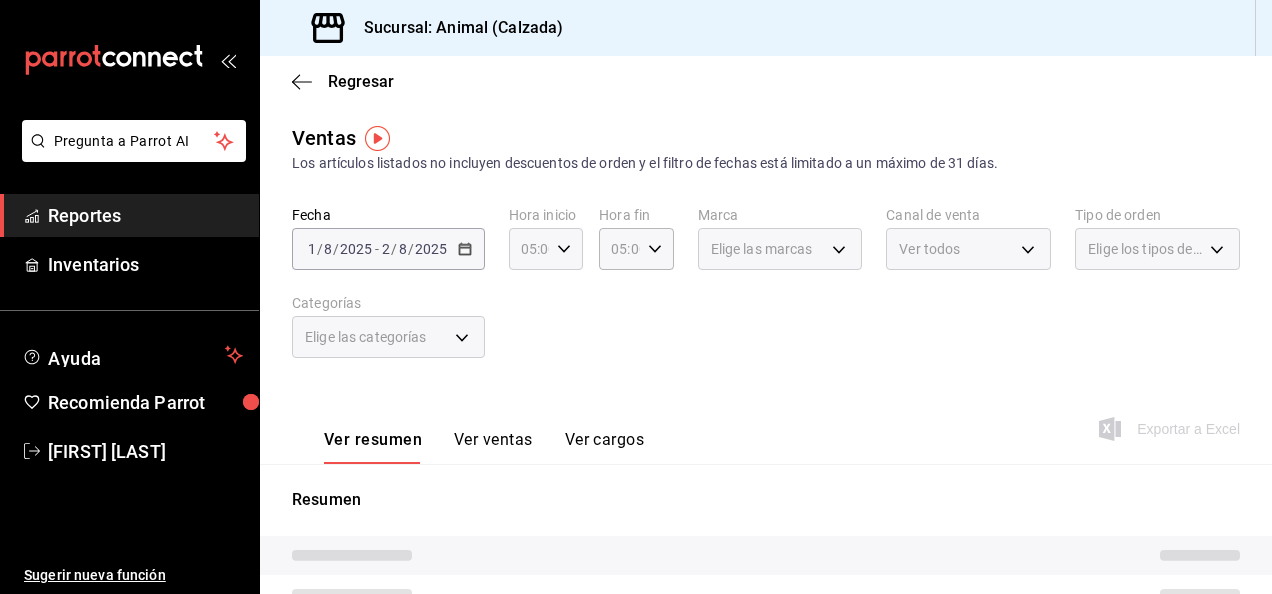 click 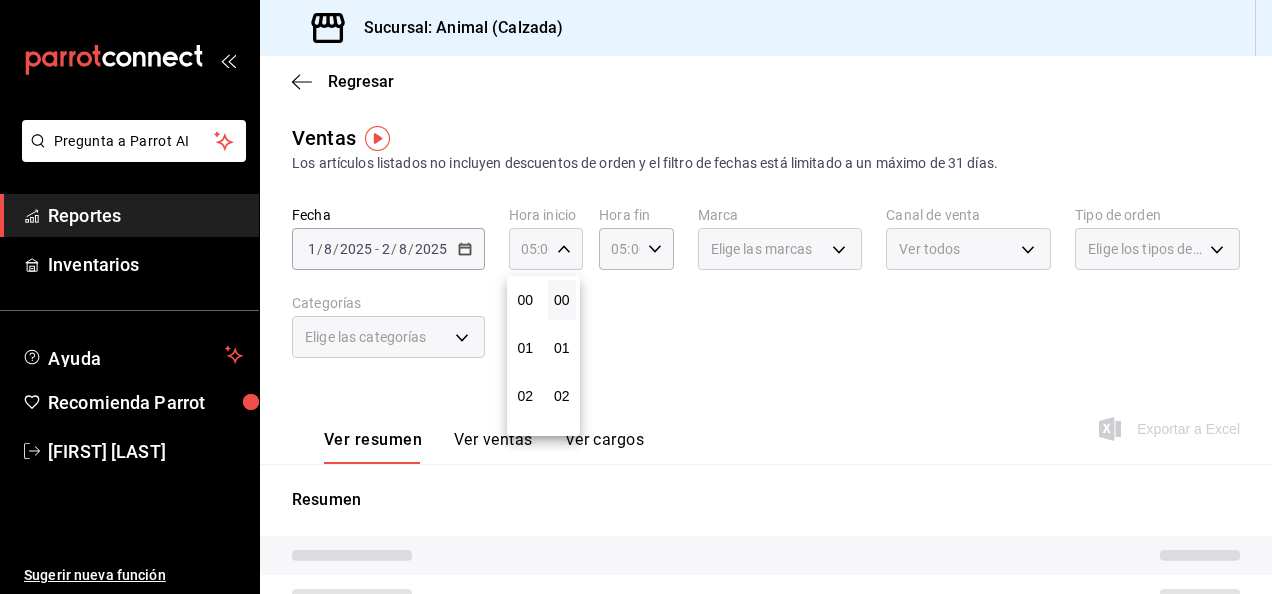 scroll, scrollTop: 240, scrollLeft: 0, axis: vertical 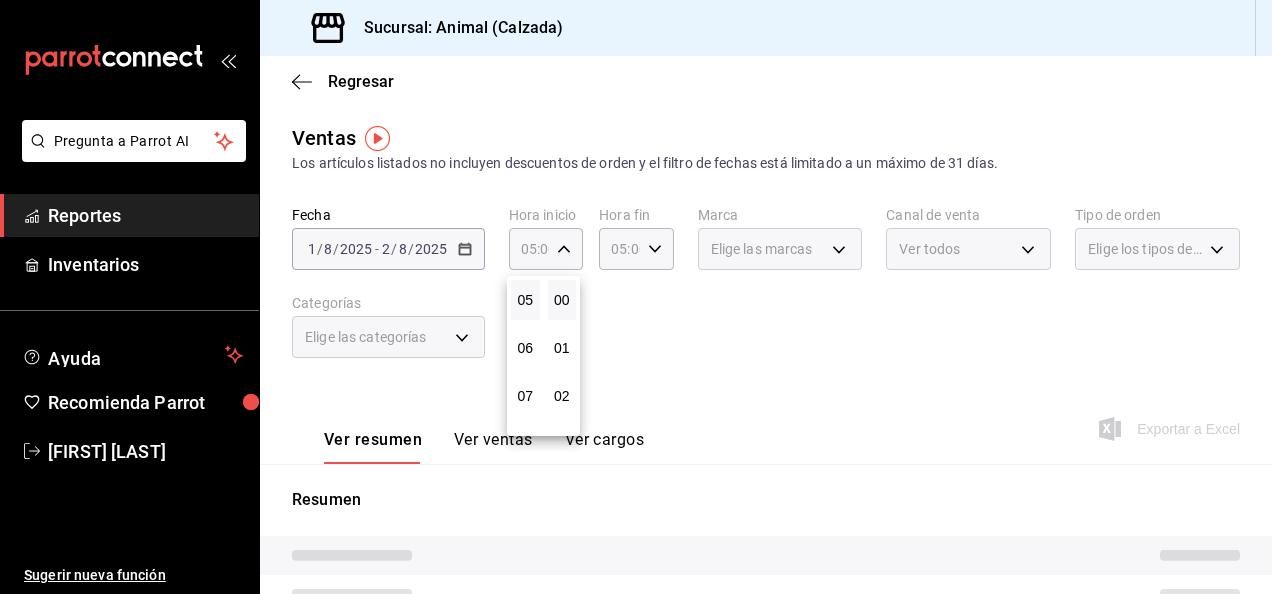 click at bounding box center (636, 297) 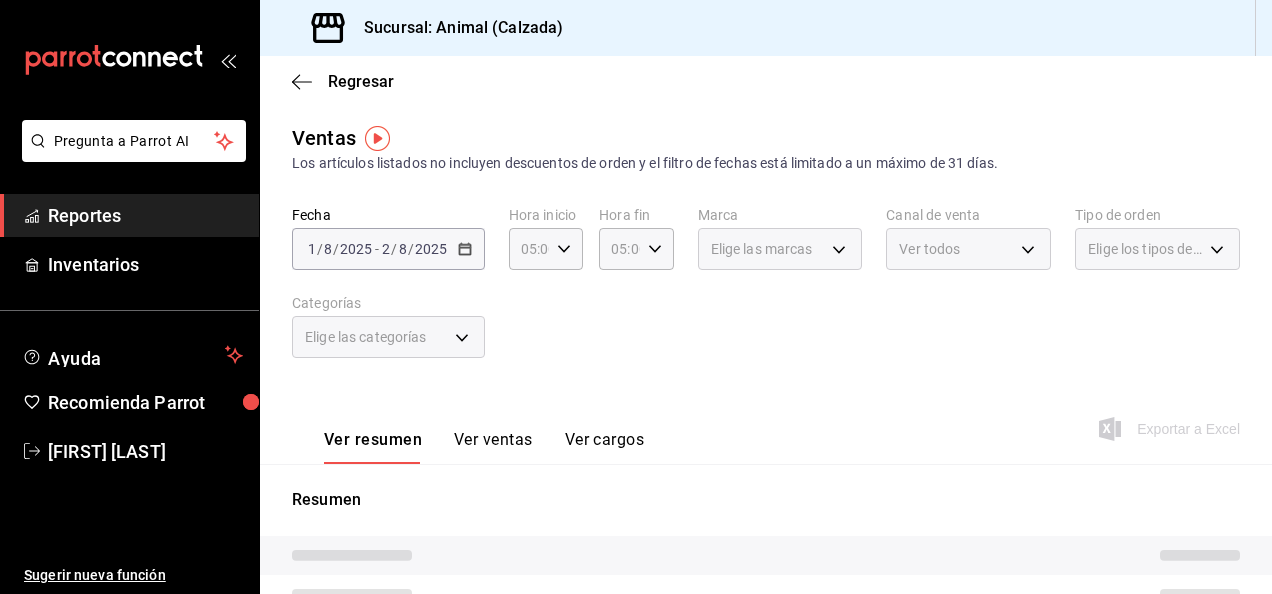 click on "Elige las marcas" at bounding box center (780, 249) 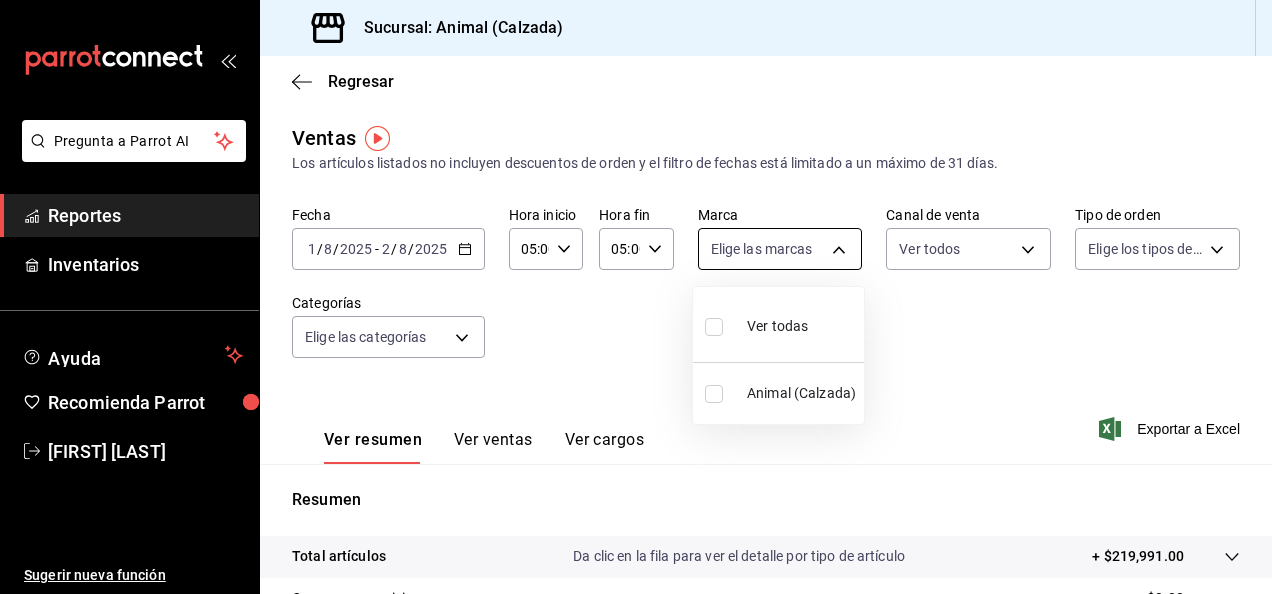 click on "Pregunta a Parrot AI Reportes   Inventarios   Ayuda Recomienda Parrot   [FIRST] [LAST]   Sugerir nueva función   Sucursal: Animal (Calzada) Regresar Ventas Los artículos listados no incluyen descuentos de orden y el filtro de fechas está limitado a un máximo de 31 días. Fecha [DATE] [DATE] - [DATE] [DATE] Hora inicio [TIME] Hora inicio Hora fin [TIME] Hora fin Marca Elige las marcas Canal de venta Ver todos PARROT,UBER_EATS,RAPPI,DIDI_FOOD,ONLINE Tipo de orden Elige los tipos de orden Categorías Elige las categorías Ver resumen Ver ventas Ver cargos Exportar a Excel Resumen Total artículos Da clic en la fila para ver el detalle por tipo de artículo + $219,991.00 Cargos por servicio + $0.00 Venta bruta = $219,991.00 Descuentos totales - $2,782.00 Certificados de regalo - $0.00 Venta total = $217,209.00 Impuestos - 29.959,86 dólares Venta neta = $187,249.14 Pregunta a Parrot AI Reportes   Inventarios   Ayuda Recomienda Parrot   [FIRST] [LAST]   Sugerir nueva función   Ver video tutorial" at bounding box center [636, 297] 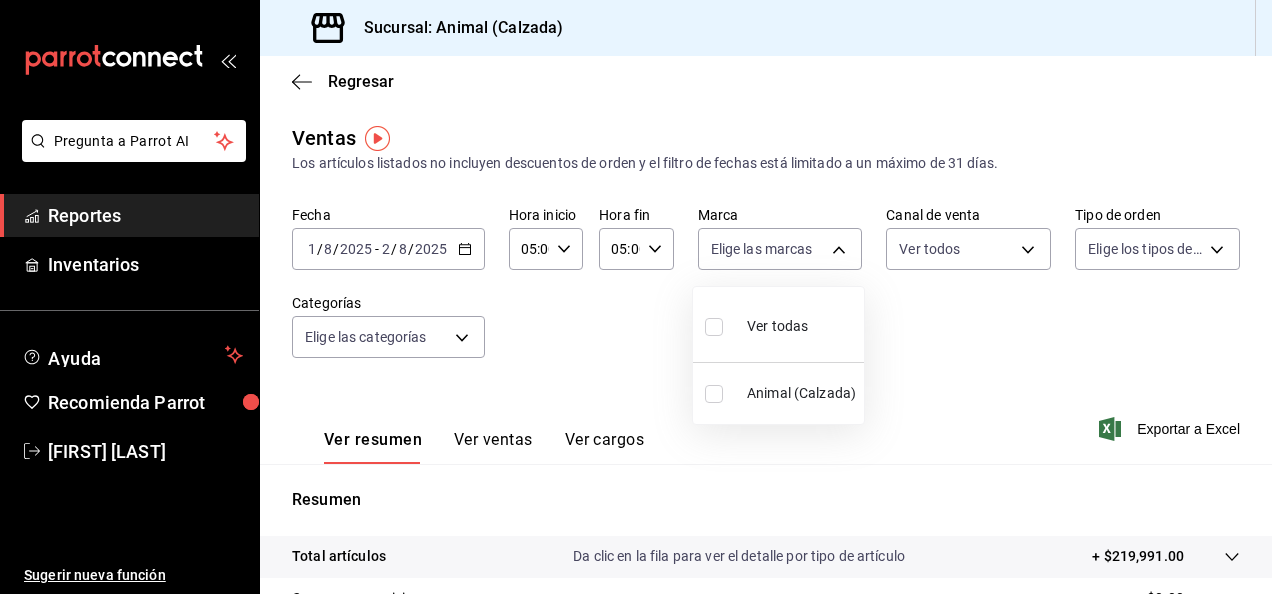 click at bounding box center (714, 327) 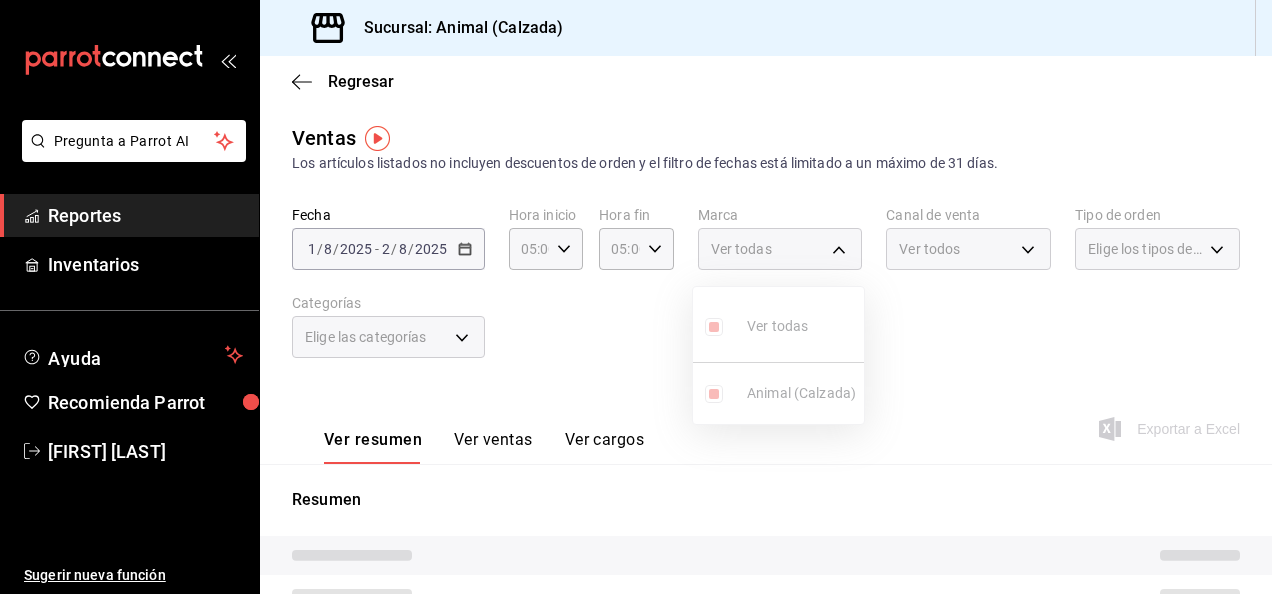 click at bounding box center [636, 297] 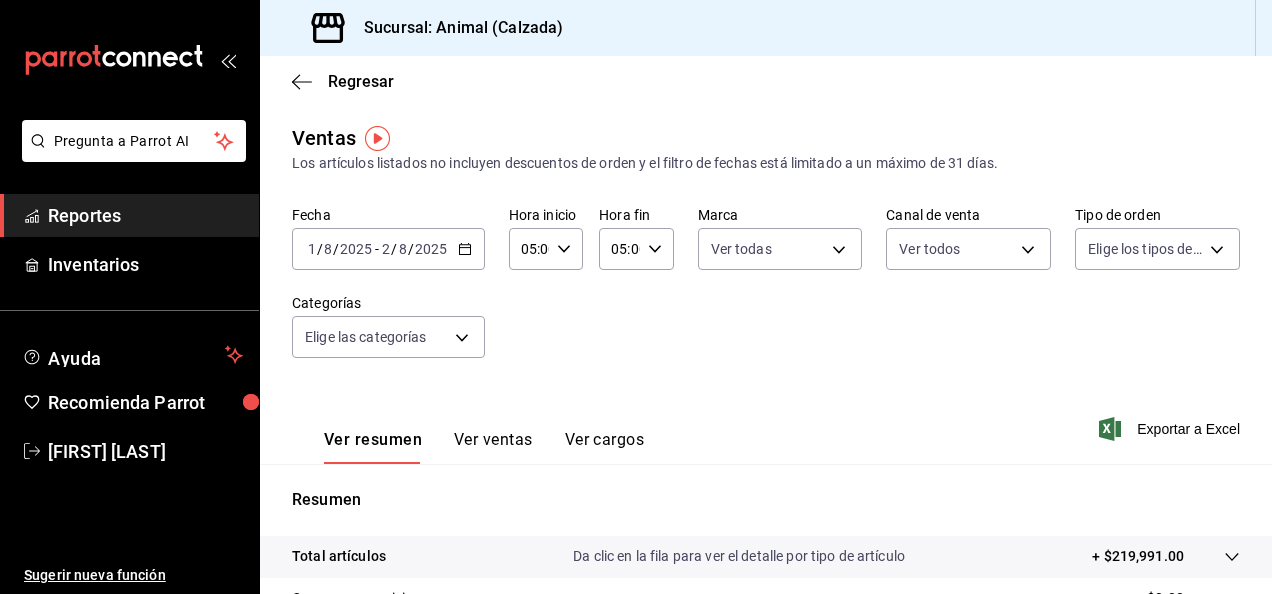 click on "Pregunta a Parrot AI Reportes   Inventarios   Ayuda Recomienda Parrot   [FIRST] [LAST]   Sugerir nueva función   Sucursal: Animal (Calzada) Regresar Ventas Los artículos listados no incluyen descuentos de orden y el filtro de fechas está limitado a un máximo de 31 días. Fecha [DATE] [DATE] - [DATE] [DATE] Hora inicio [TIME] Hora inicio Hora fin [TIME] Hora fin Marca Ver todas e26472f3-9262-489d-bcba-4c6b034529c7 Canal de venta Ver todos PARROT,UBER_EATS,RAPPI,DIDI_FOOD,ONLINE Tipo de orden Elige los tipos de orden Categorías Elige las categorías Ver resumen Ver ventas Ver cargos Exportar a Excel Resumen Total artículos Da clic en la fila para ver el detalle por tipo de artículo + $219,991.00 Cargos por servicio + $0.00 Venta bruta = $219,991.00 Descuentos totales - $2,782.00 Certificados de regalo - $0.00 Venta total = $217,209.00 Impuestos - 29.959,86 dólares Venta neta = $187,249.14 Pregunta a Parrot AI Reportes   Inventarios   Ayuda Recomienda Parrot   [FIRST] [LAST]     Ir a video" at bounding box center [636, 297] 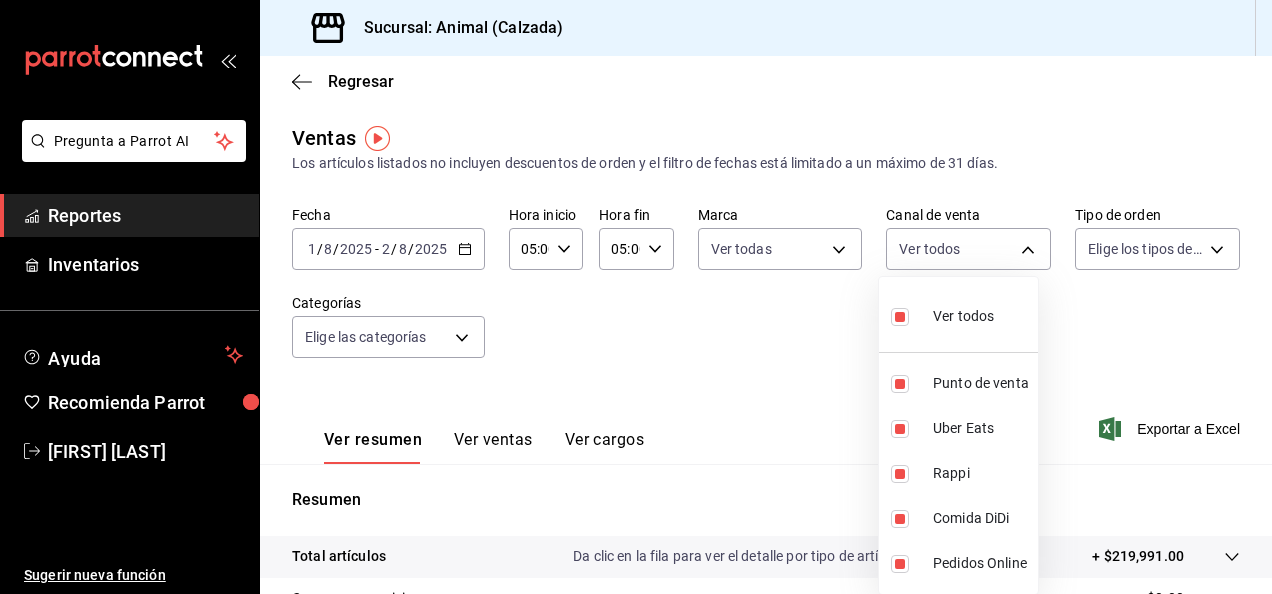 click at bounding box center (636, 297) 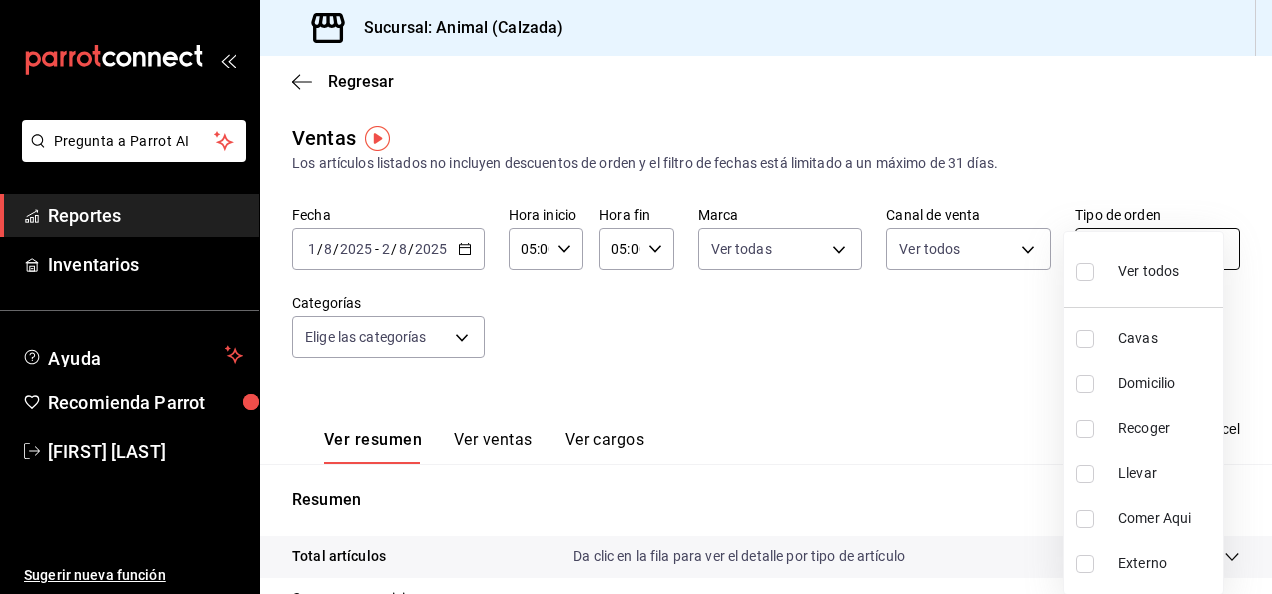 click on "Pregunta a Parrot AI Reportes   Inventarios   Ayuda Recomienda Parrot   [FIRST] [LAST]   Sugerir nueva función   Sucursal: Animal (Calzada) Regresar Ventas Los artículos listados no incluyen descuentos de orden y el filtro de fechas está limitado a un máximo de 31 días. Fecha [DATE] [DATE] - [DATE] [DATE] Hora inicio [TIME] Hora inicio Hora fin [TIME] Hora fin Marca Ver todas e26472f3-9262-489d-bcba-4c6b034529c7 Canal de venta Ver todos PARROT,UBER_EATS,RAPPI,DIDI_FOOD,ONLINE Tipo de orden Elige los tipos de orden Categorías Elige las categorías Ver resumen Ver ventas Ver cargos Exportar a Excel Resumen Total artículos Da clic en la fila para ver el detalle por tipo de artículo + $219,991.00 Cargos por servicio + $0.00 Venta bruta = $219,991.00 Descuentos totales - $2,782.00 Certificados de regalo - $0.00 Venta total = $217,209.00 Impuestos - 29.959,86 dólares Venta neta = $187,249.14 Pregunta a Parrot AI Reportes   Inventarios   Ayuda Recomienda Parrot   [FIRST] [LAST]     Ir a video" at bounding box center [636, 297] 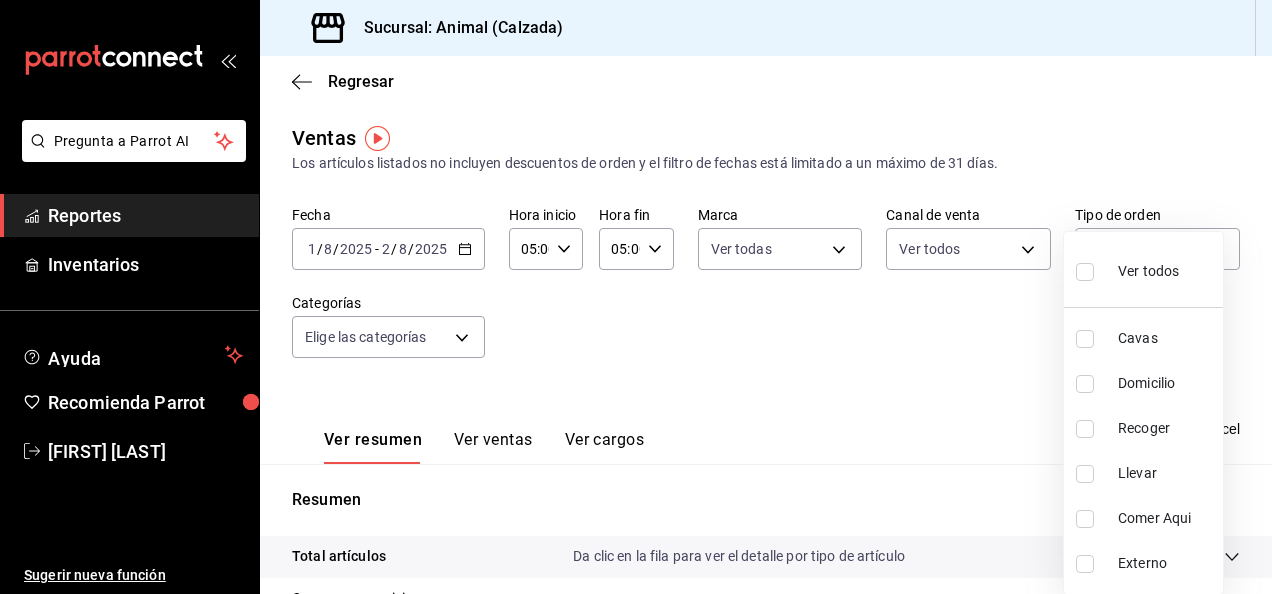 click at bounding box center (1085, 272) 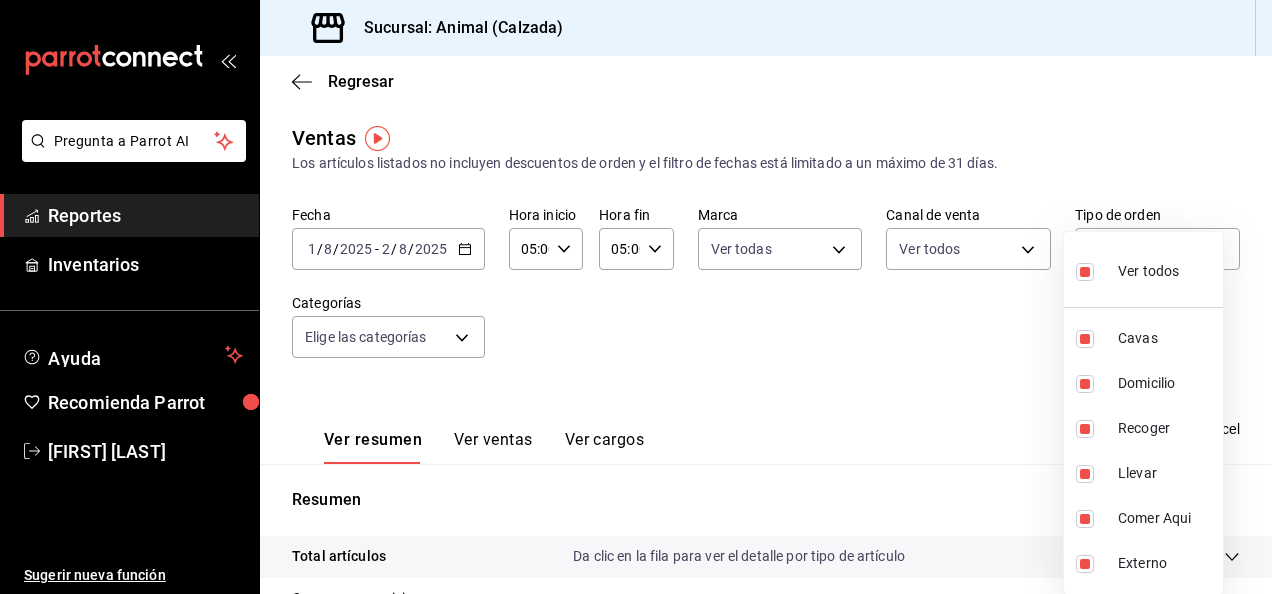 click at bounding box center [636, 297] 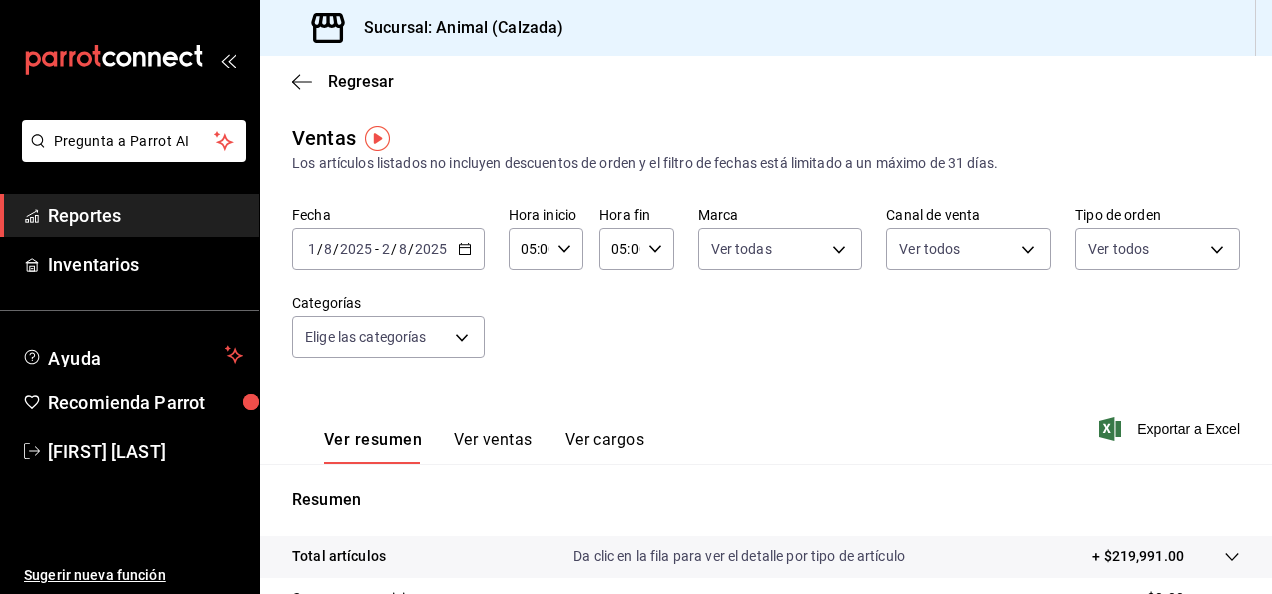 click on "Pregunta a Parrot AI Reportes   Inventarios   Ayuda Recomienda Parrot   [FIRST] [LAST]   Sugerir nueva función   Sucursal: Animal (Calzada) Regresar Ventas Los artículos listados no incluyen descuentos de orden y el filtro de fechas está limitado a un máximo de 31 días. Fecha [DATE] [DATE] - [DATE] [DATE] Hora inicio [TIME] Hora inicio Hora fin [TIME] Hora fin Marca Ver todas e26472f3-9262-489d-bcba-4c6b034529c7 Canal de venta Ver todos PARROT,UBER_EATS,RAPPI,DIDI_FOOD,ONLINE Tipo de orden Ver todos 588630d3-b511-4bba-a729-32472510037f,54b7ae00-ca47-4ec1-b7ff-55842c0a2b62,92293fd7-2d7b-430b-85d7-0dfe47b44eba,6237157c-a0f8-48ff-b796-8e4576b5f3c5,200a31bf-f5a3-4f69-a302-e0fd34b5ac63,EXTERNAL Categorías Elige las categorías Ver resumen Ver ventas Ver cargos Exportar a Excel Resumen Total artículos Da clic en la fila para ver el detalle por tipo de artículo + $219,991.00 Cargos por servicio + $0.00 Venta bruta = $219,991.00 Descuentos totales - $2,782.00 Certificados de regalo - $0.00" at bounding box center (636, 297) 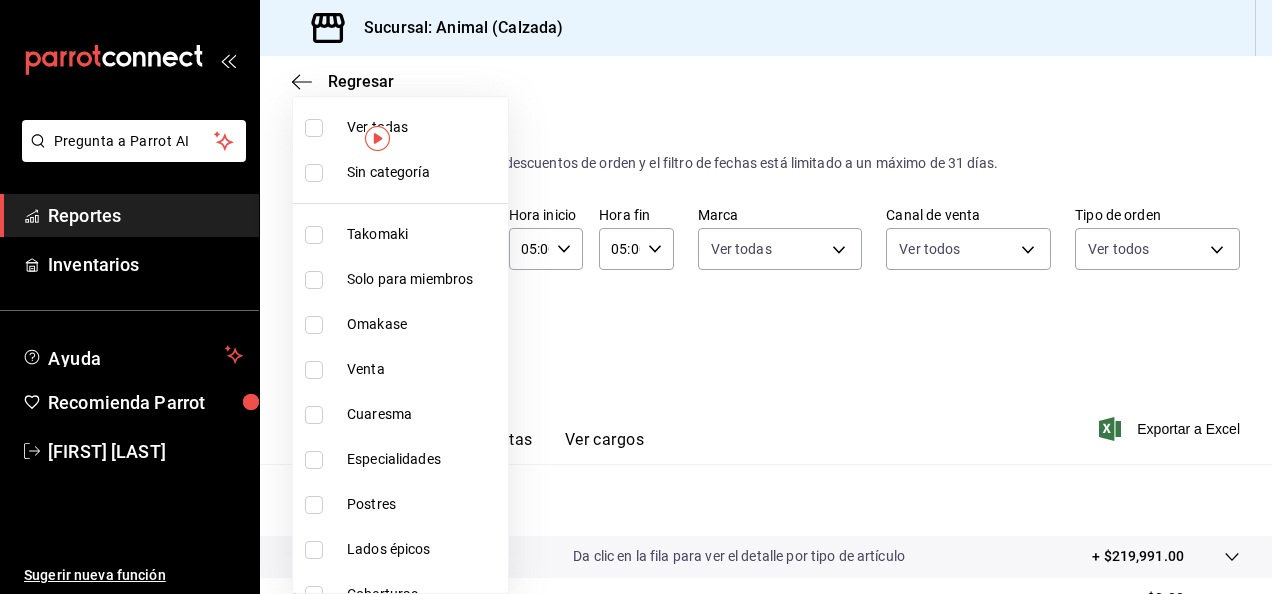 click on "Ver todas" at bounding box center (400, 127) 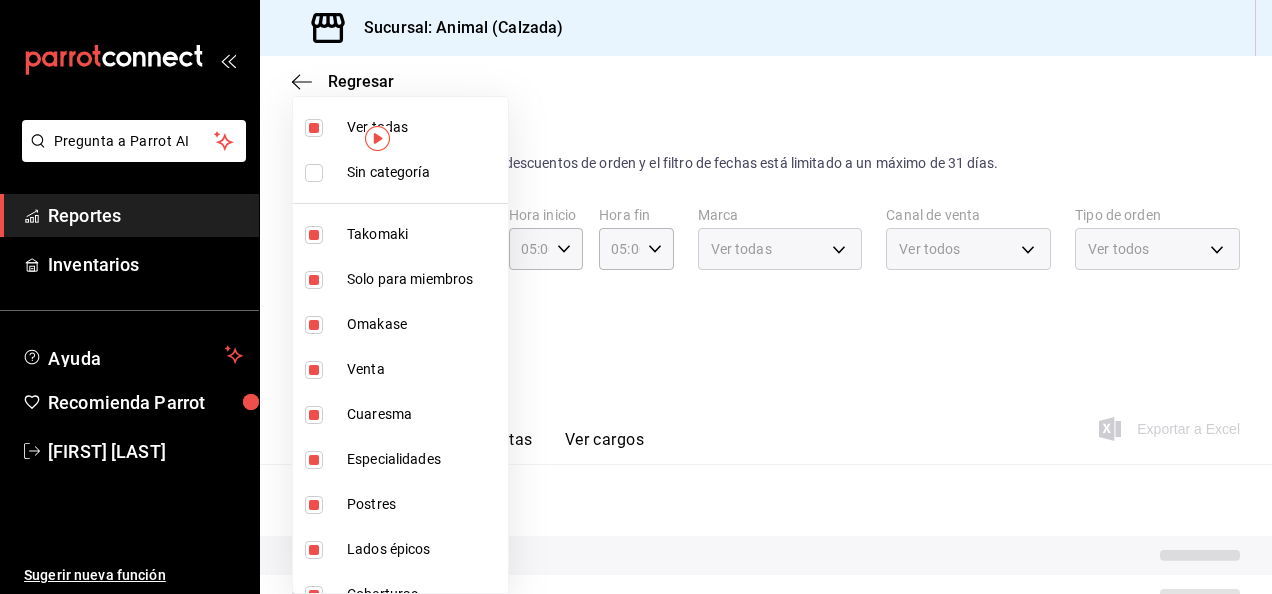 click at bounding box center (636, 297) 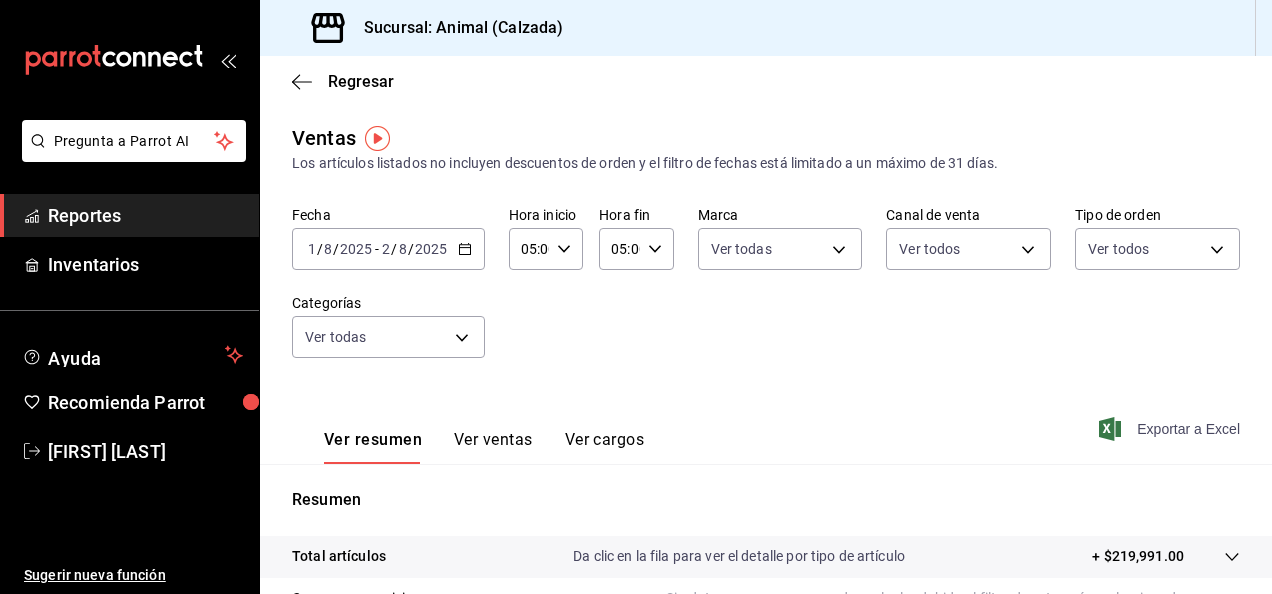 click on "Exportar a Excel" at bounding box center [1188, 429] 